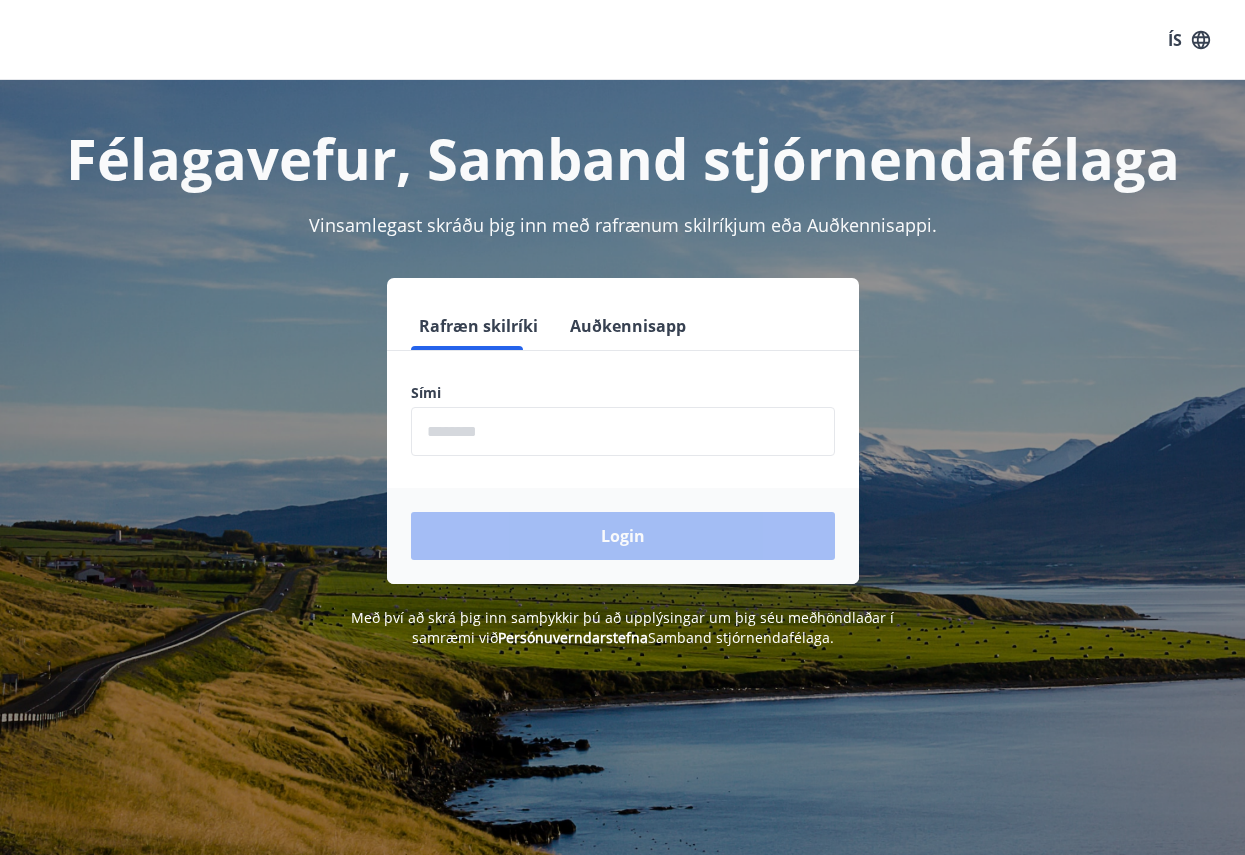 scroll, scrollTop: 0, scrollLeft: 0, axis: both 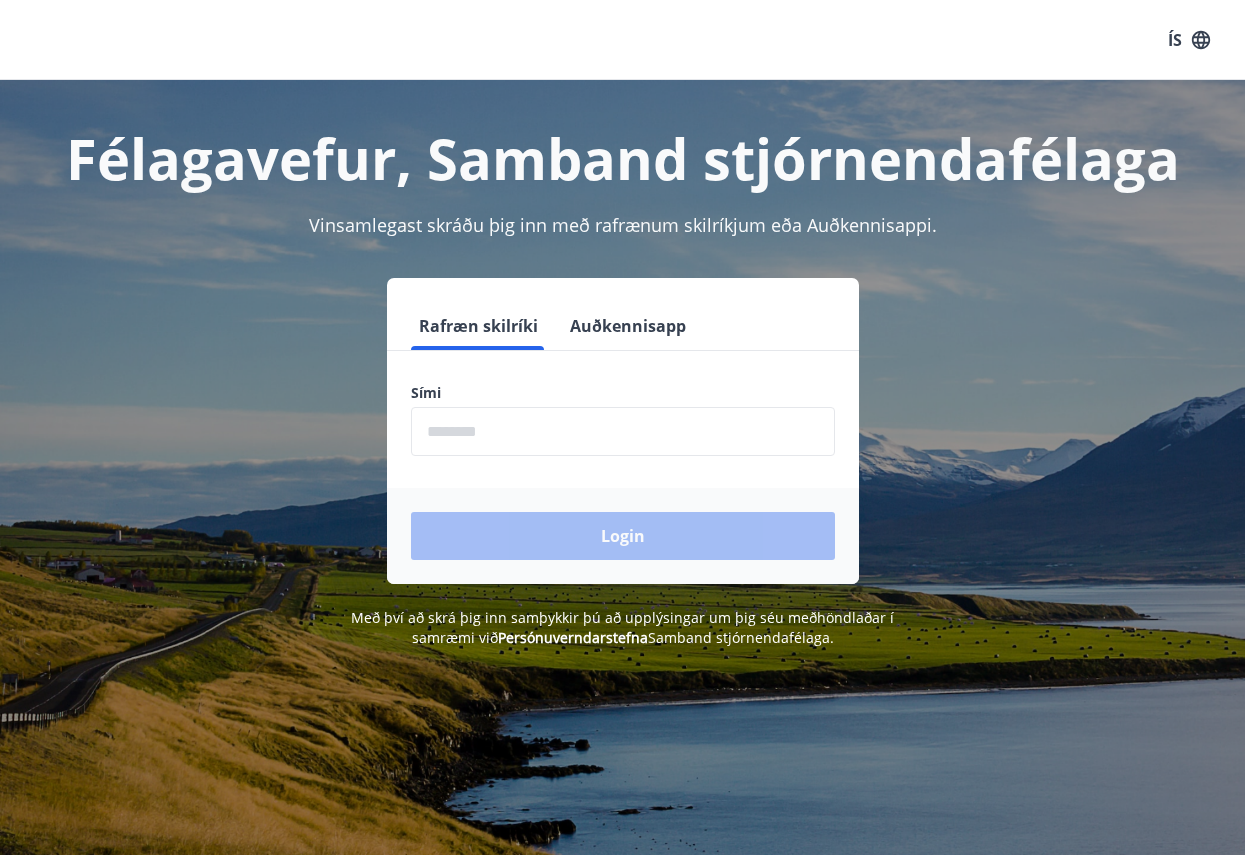 click at bounding box center [623, 431] 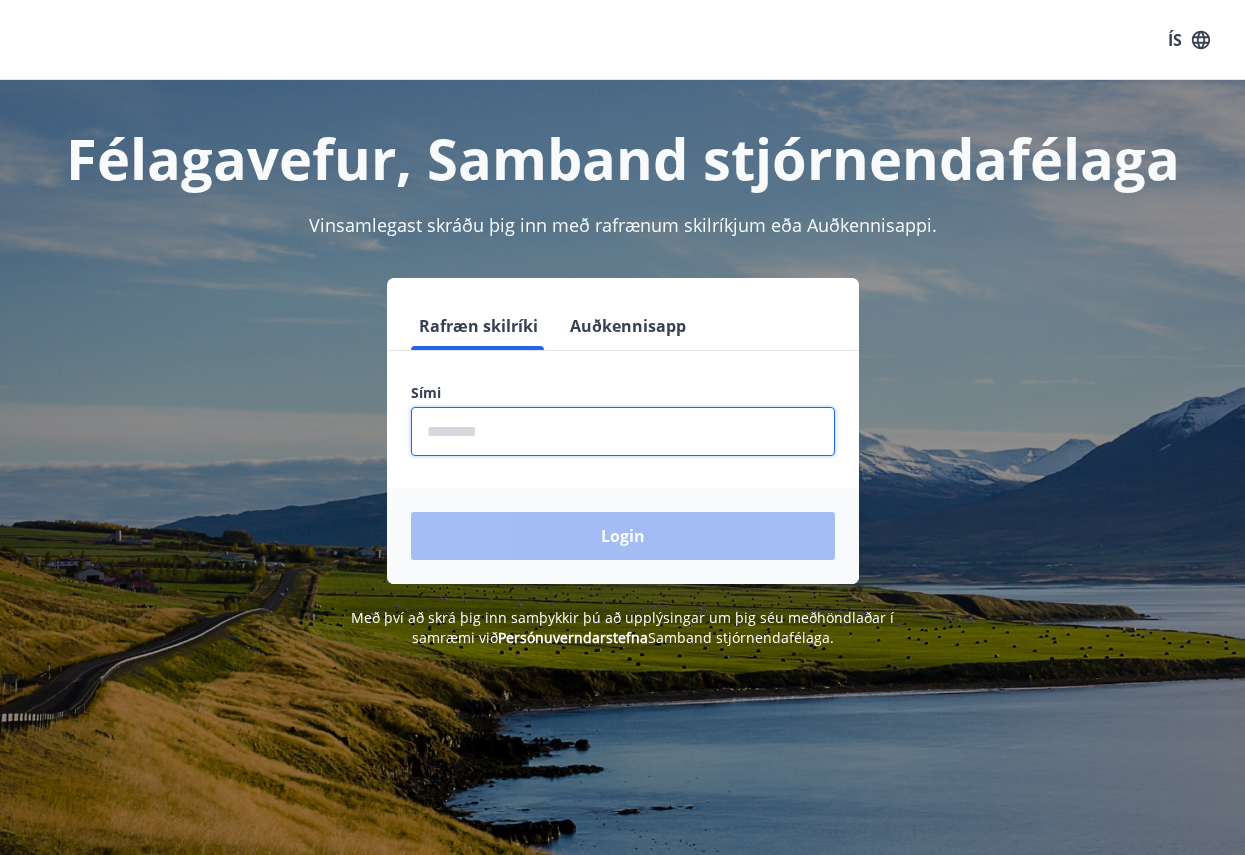 type on "********" 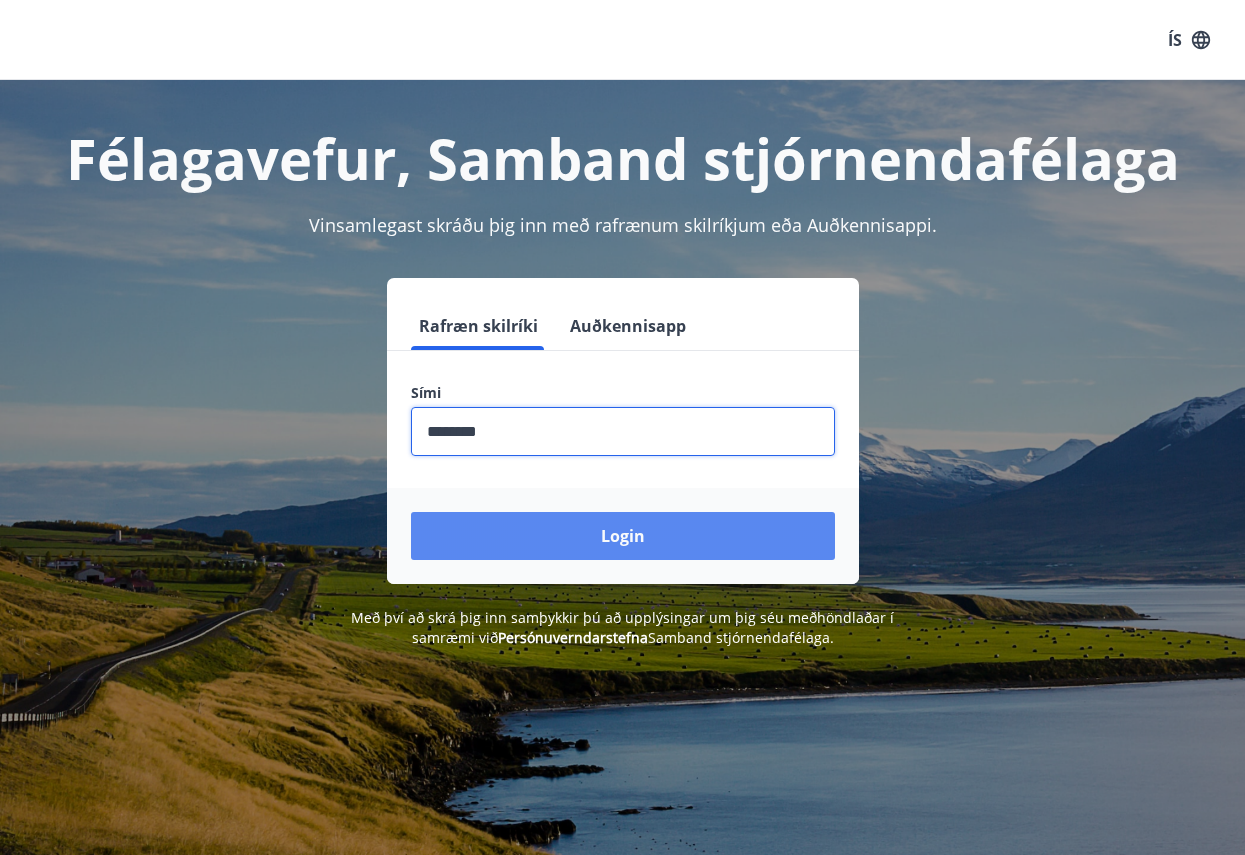 click on "Login" at bounding box center [623, 536] 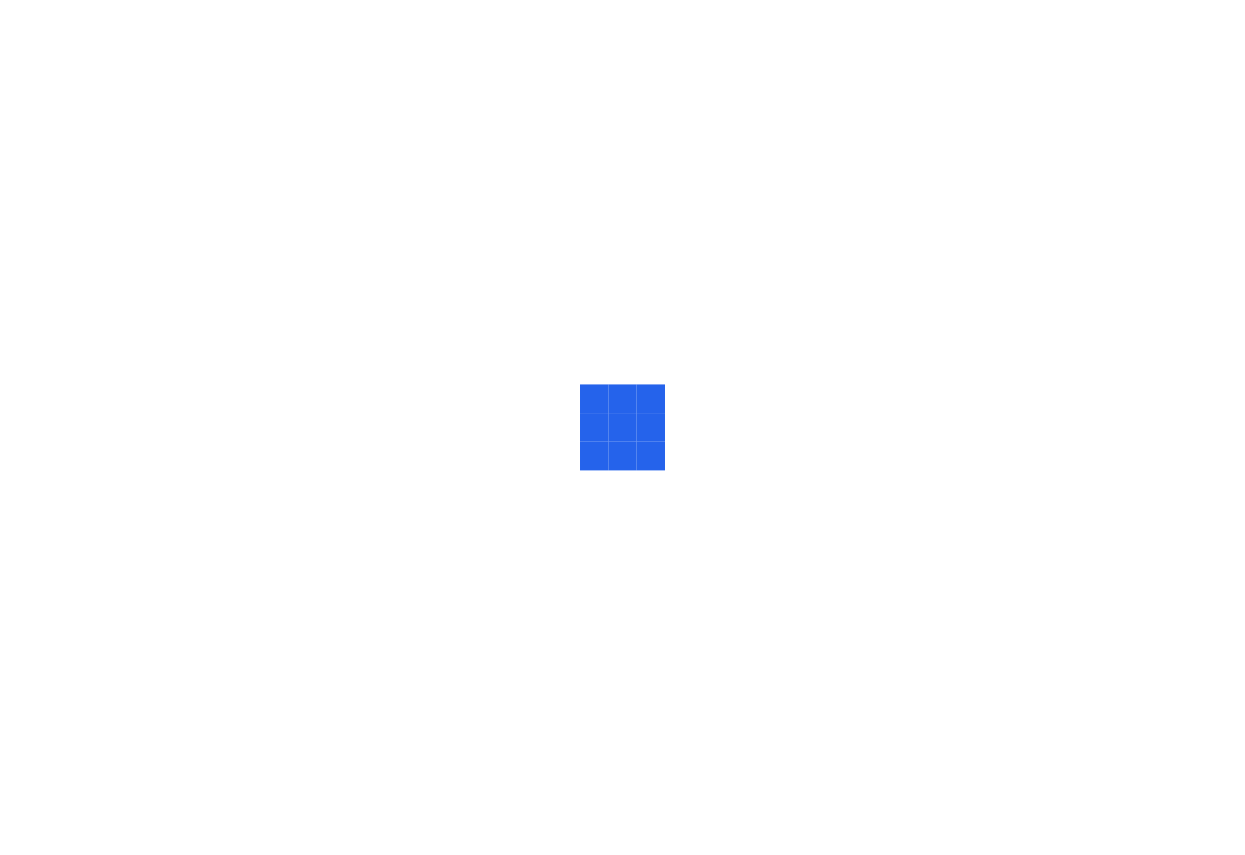 scroll, scrollTop: 0, scrollLeft: 0, axis: both 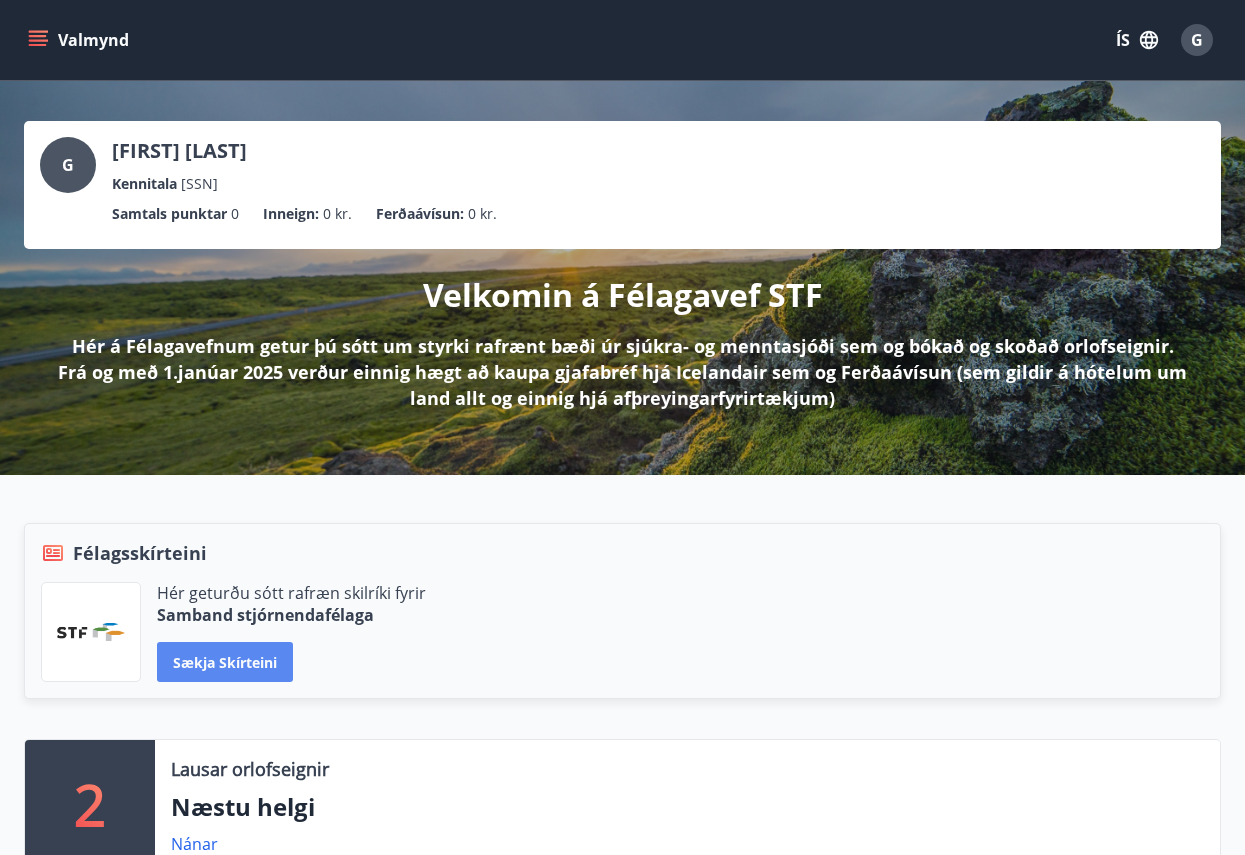 click on "Sækja skírteini" at bounding box center (225, 662) 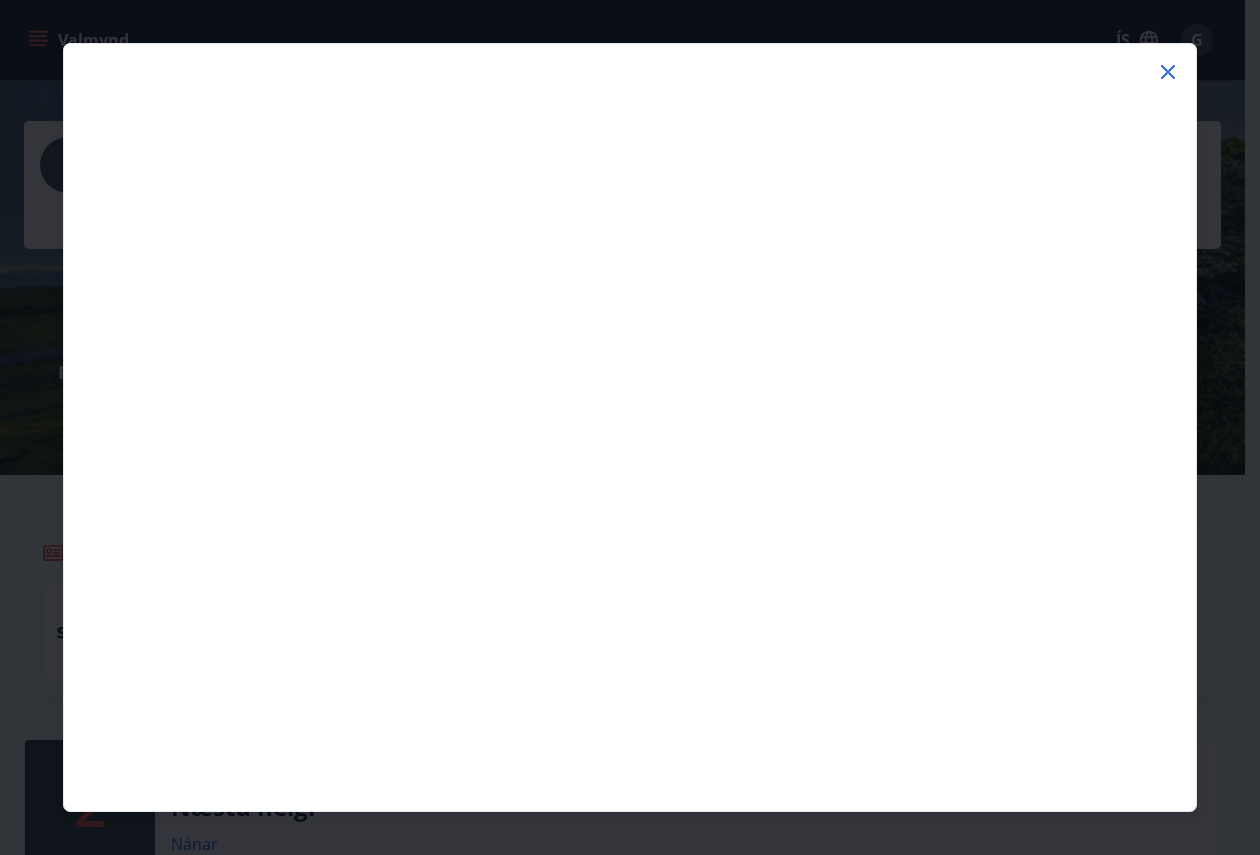 click 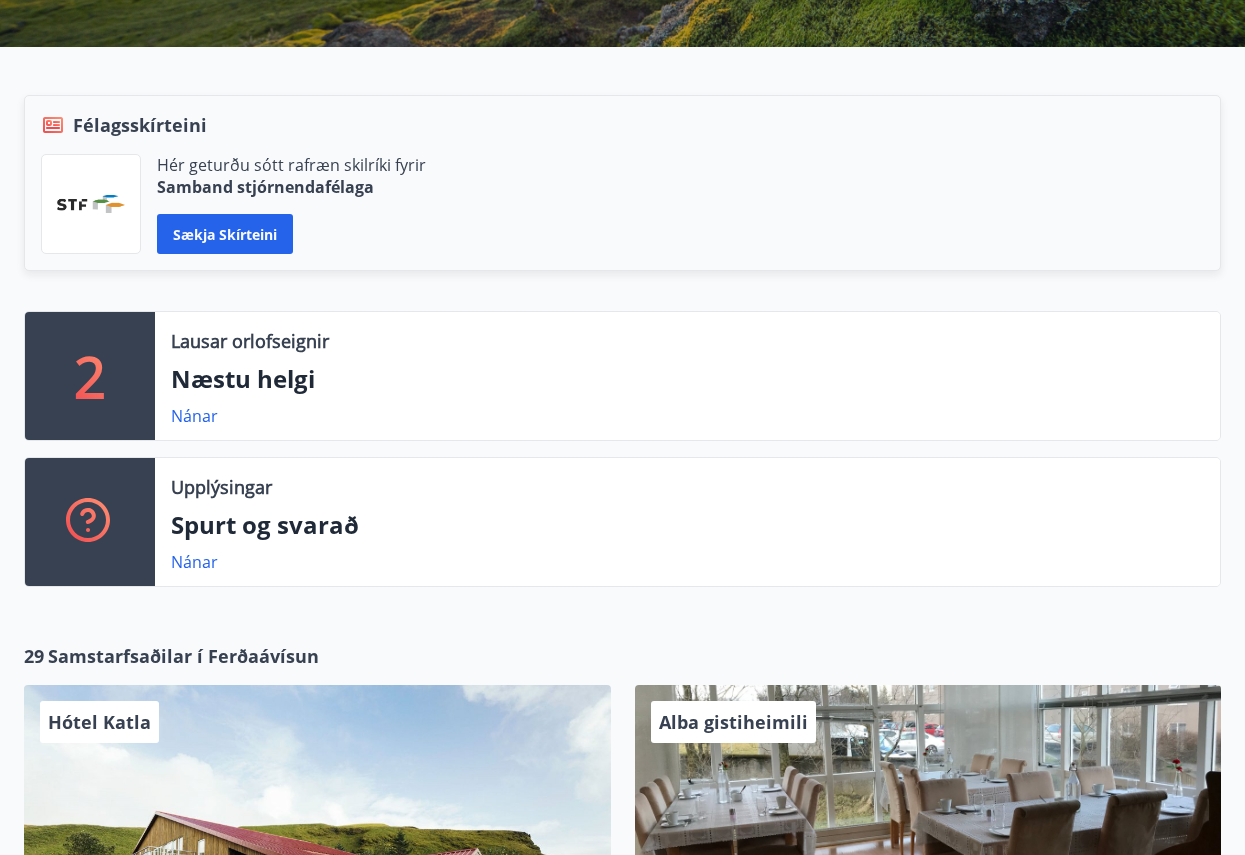 scroll, scrollTop: 578, scrollLeft: 0, axis: vertical 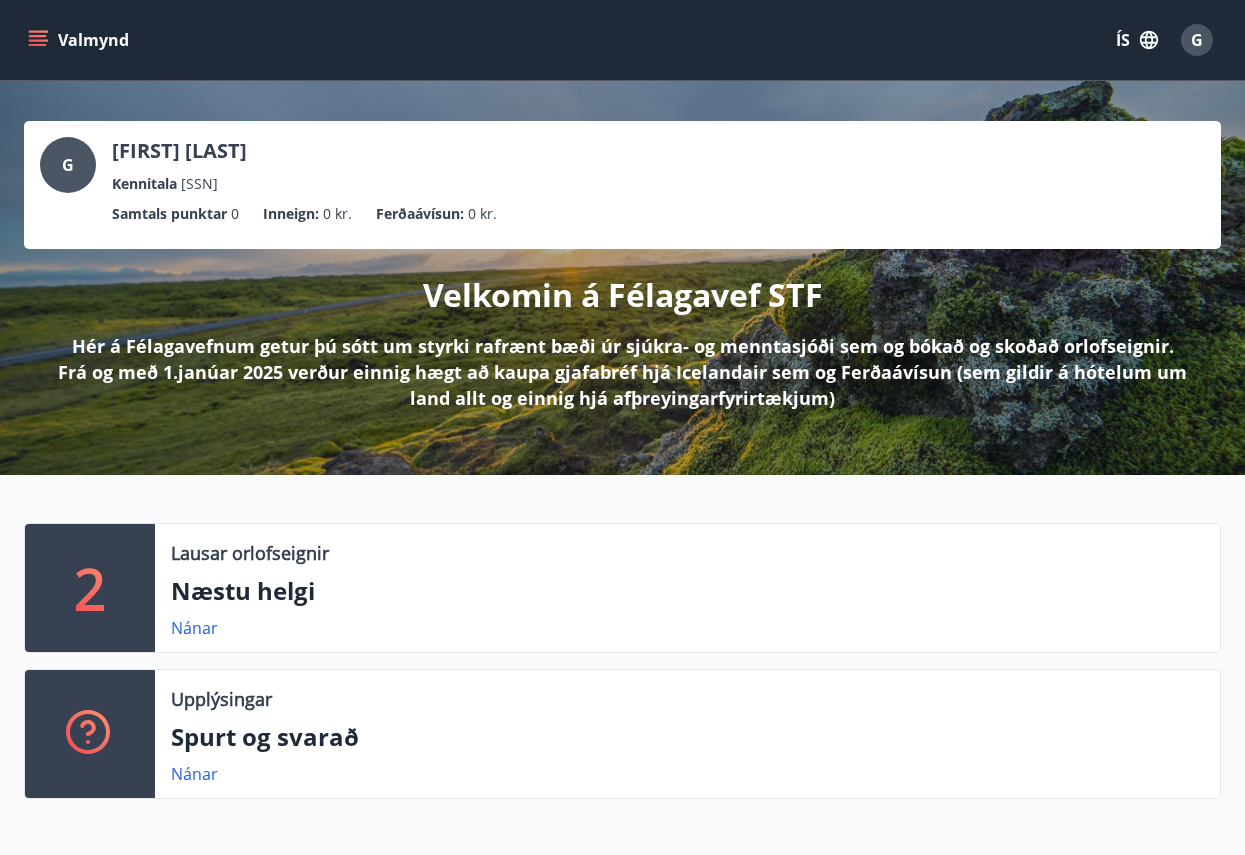 click 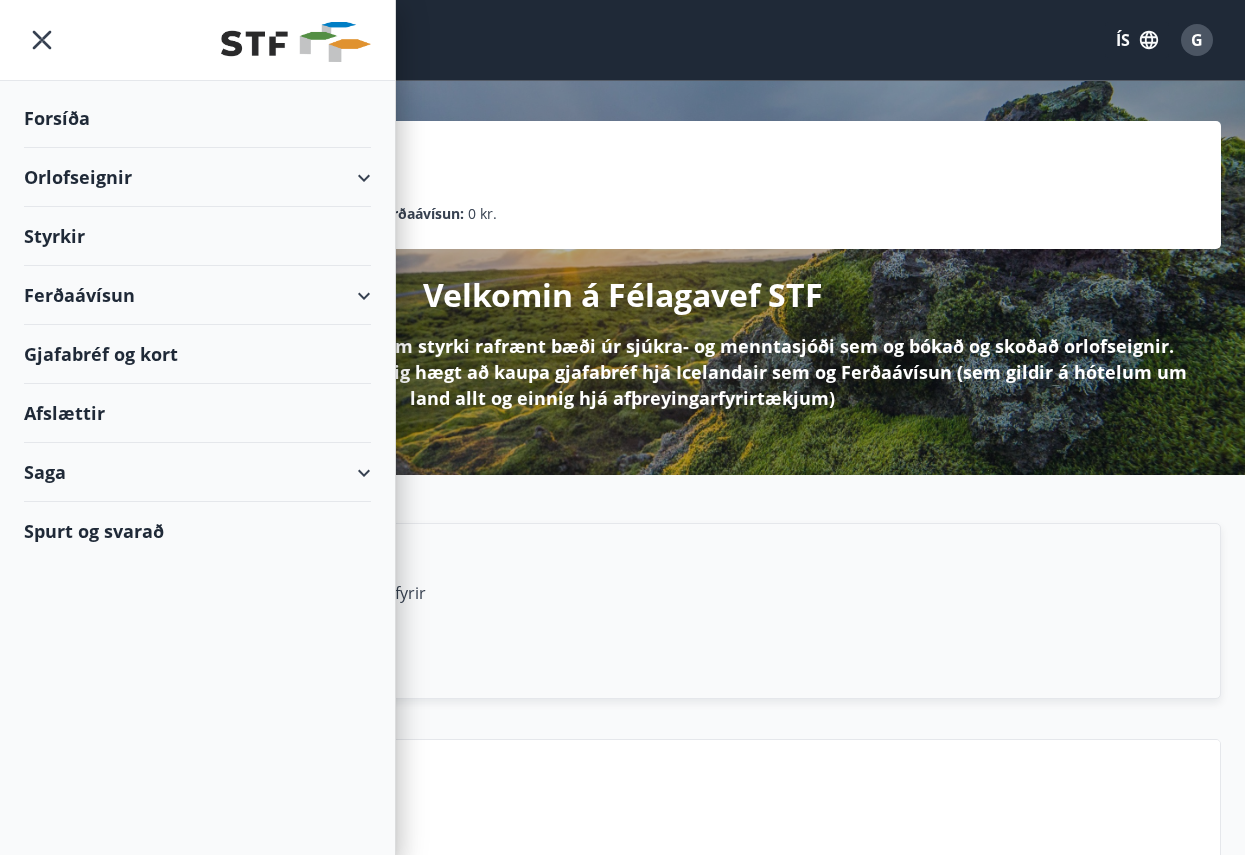 click on "Ferðaávísun" at bounding box center [197, 295] 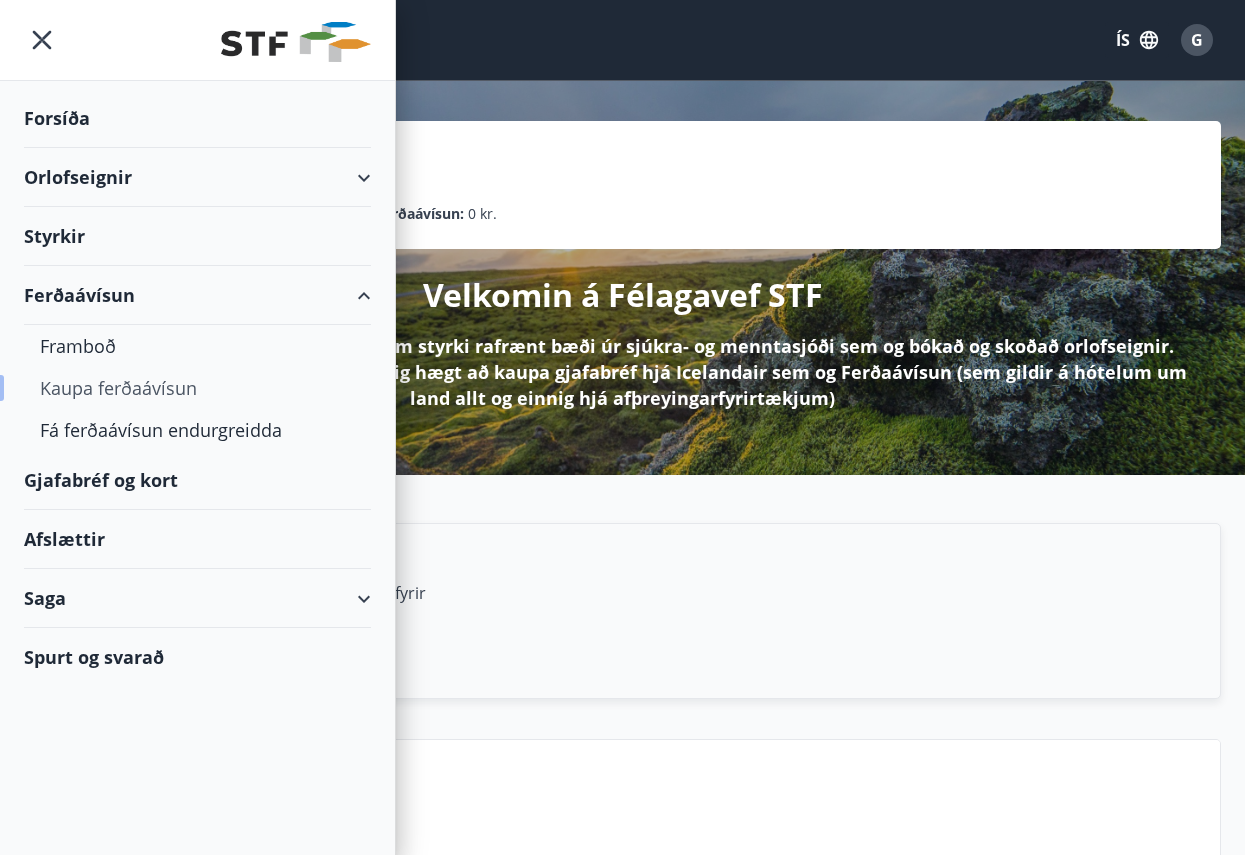 click on "Kaupa ferðaávísun" at bounding box center (197, 388) 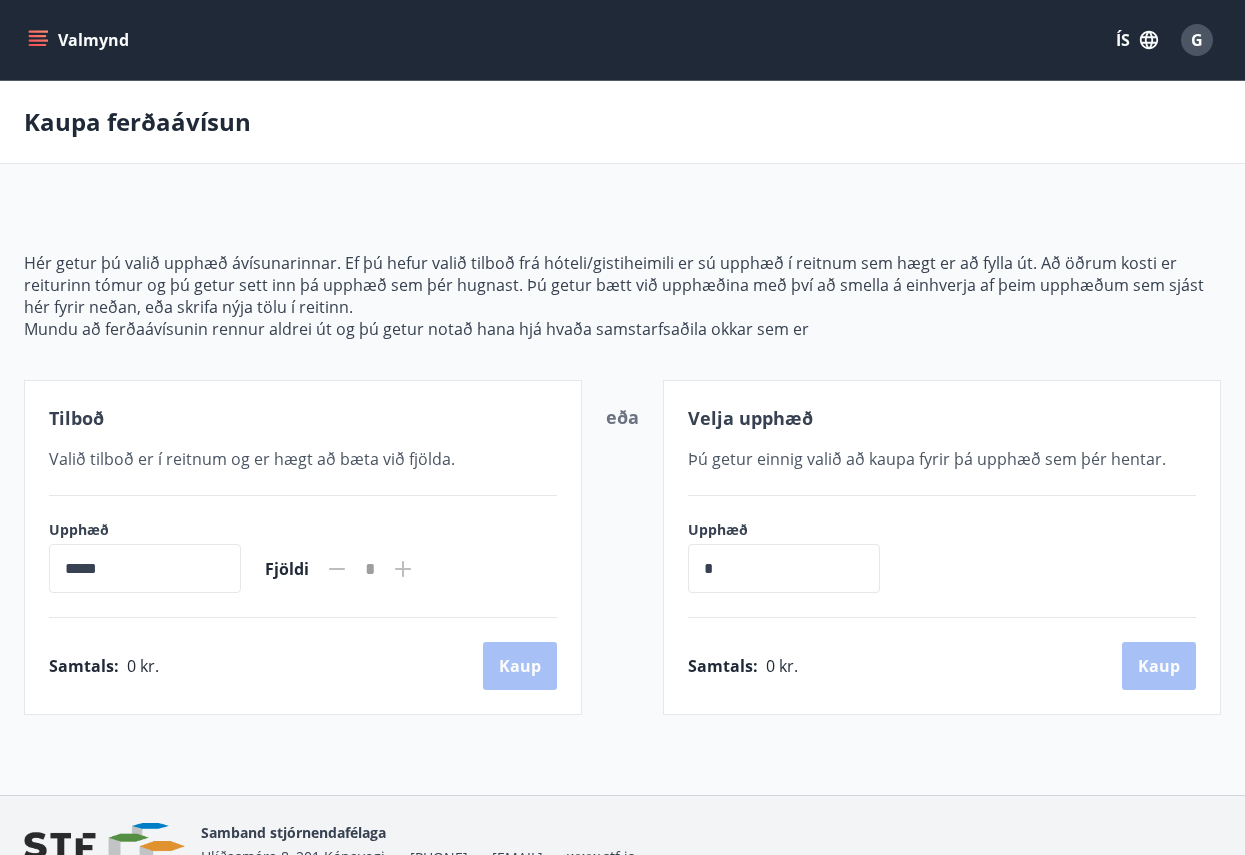 click 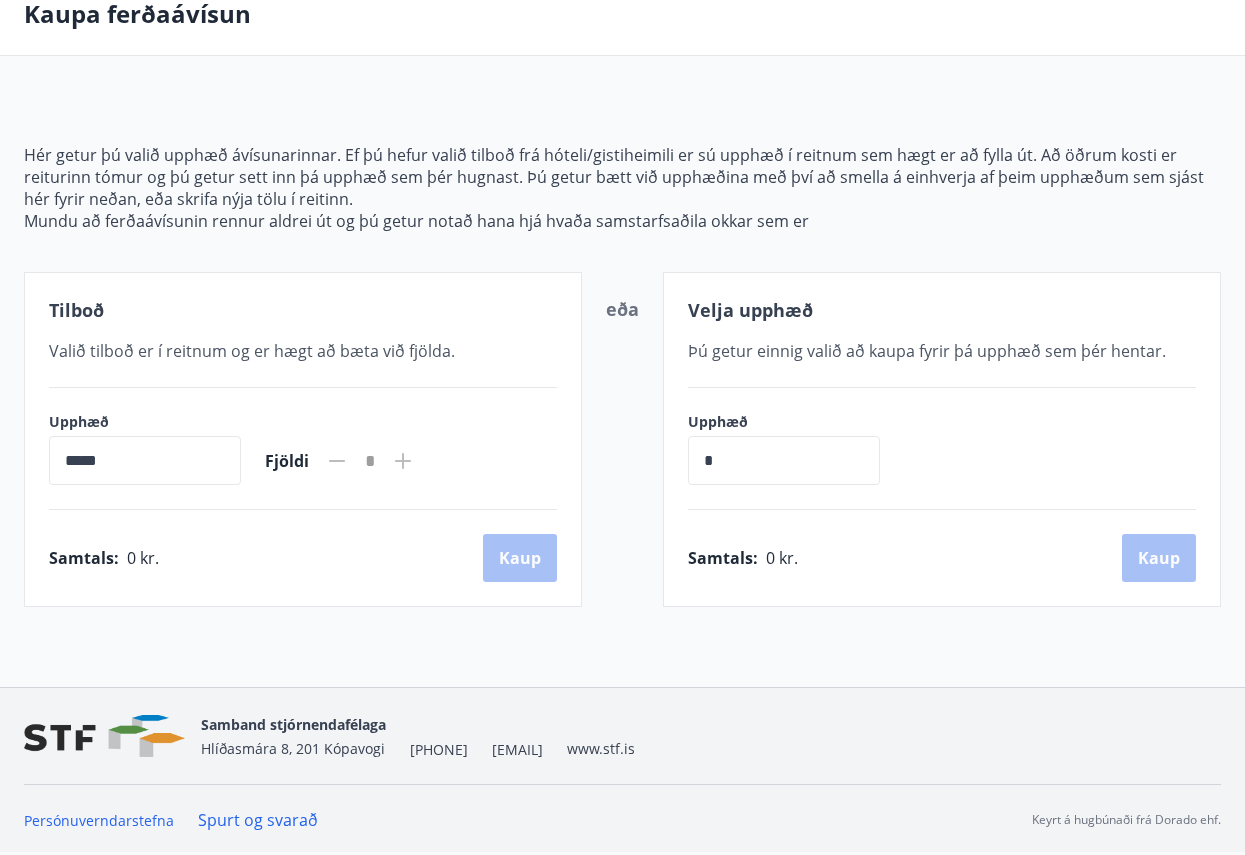 scroll, scrollTop: 0, scrollLeft: 0, axis: both 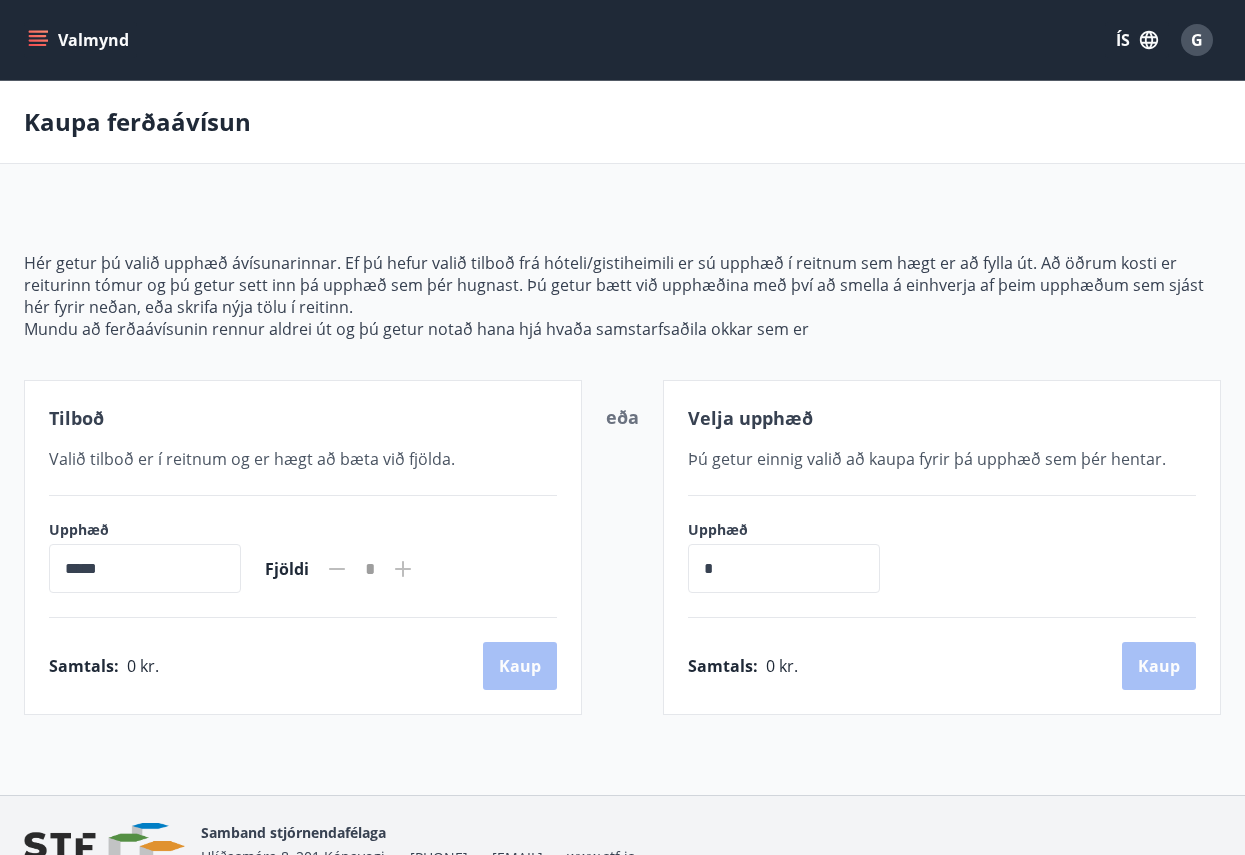 click 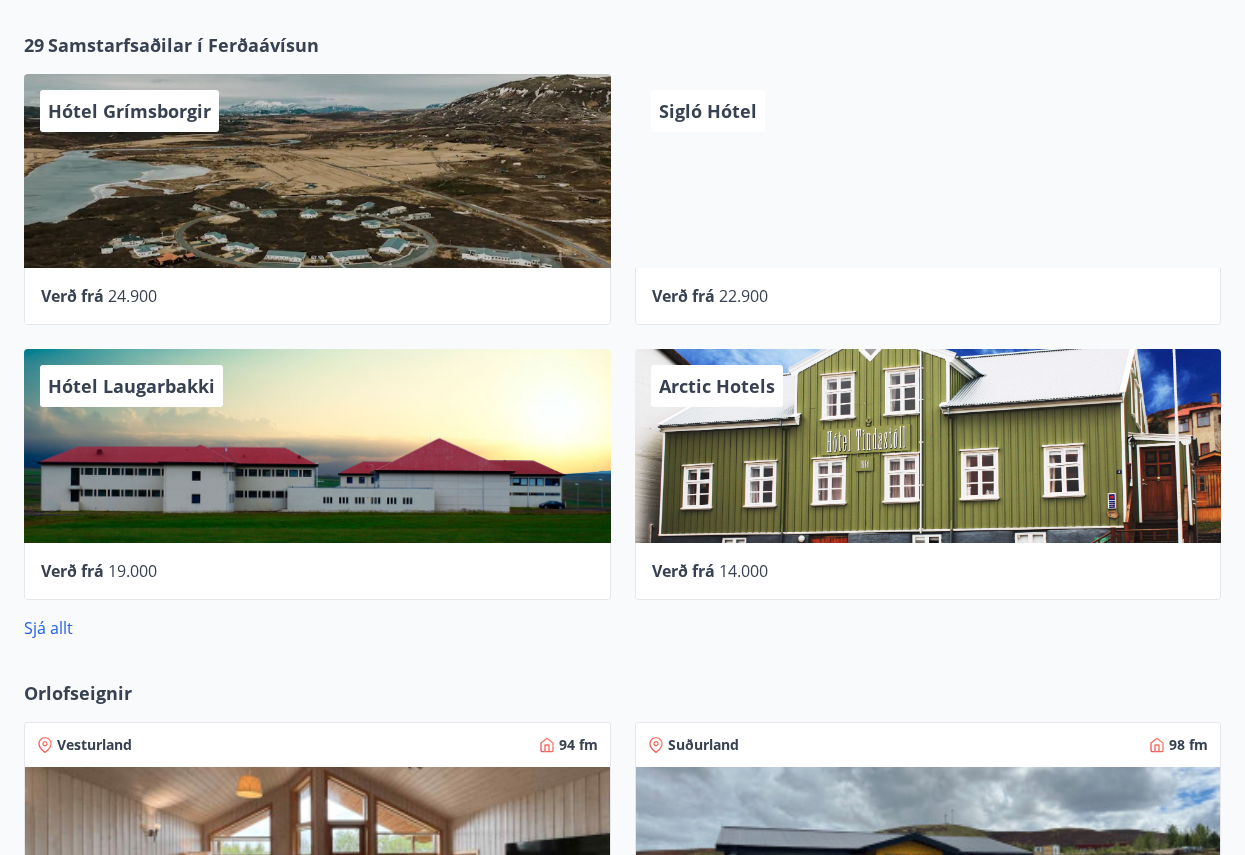 scroll, scrollTop: 1023, scrollLeft: 0, axis: vertical 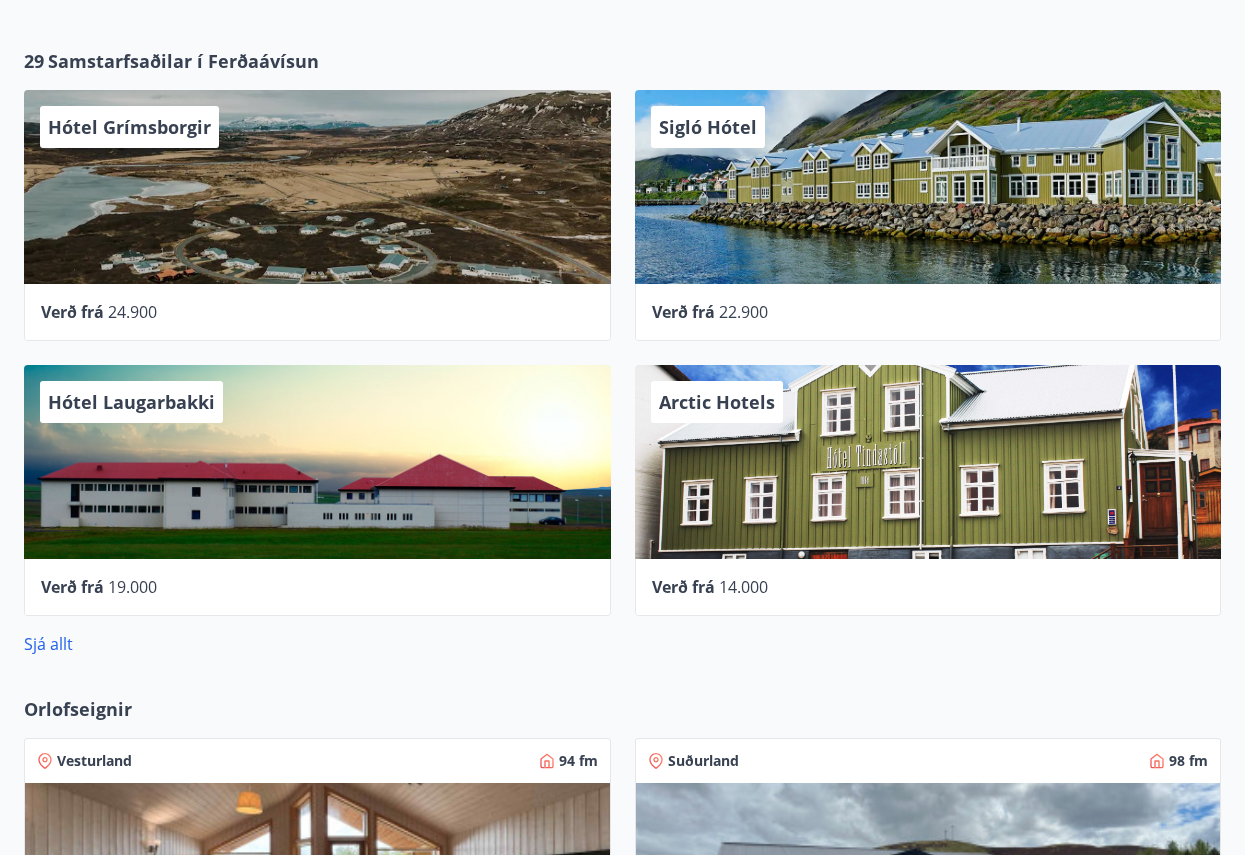 click on "Sigló Hótel" at bounding box center (708, 127) 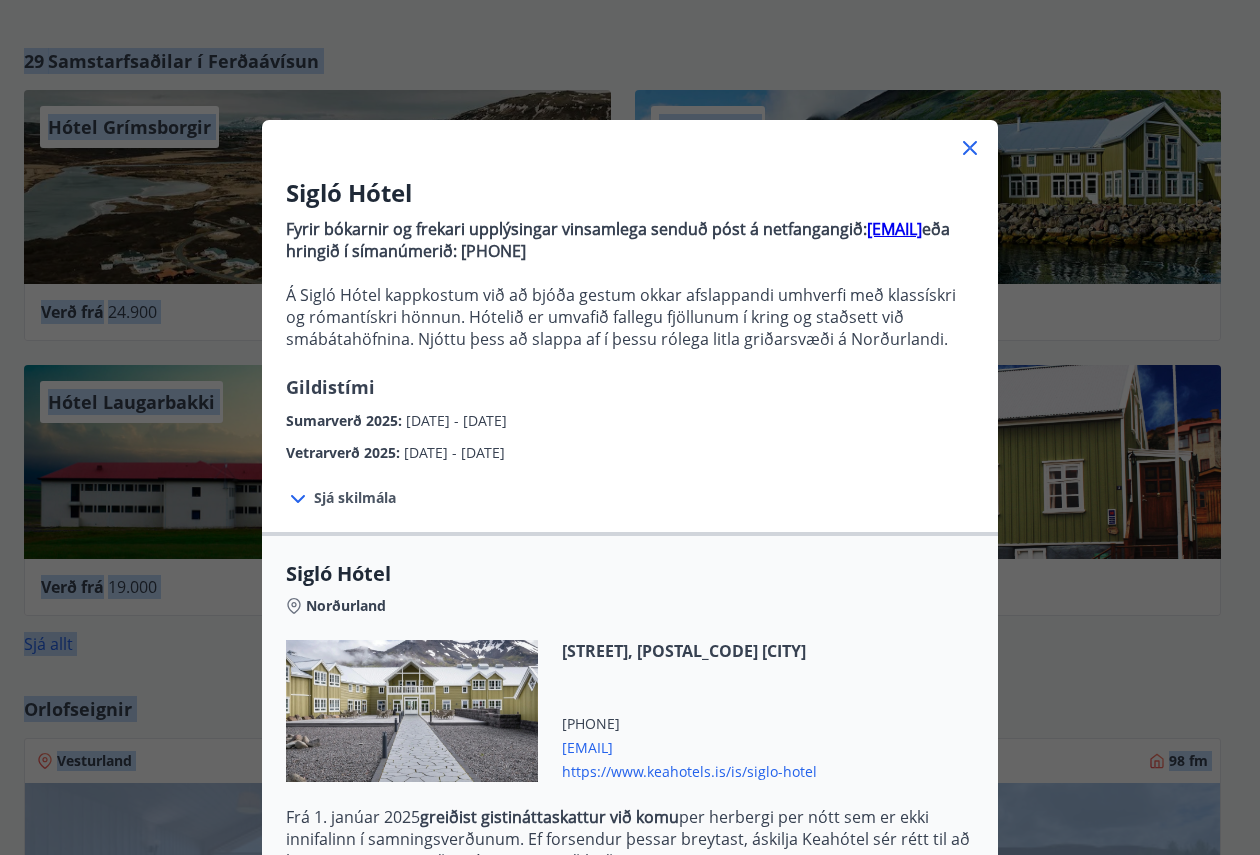 drag, startPoint x: 792, startPoint y: 138, endPoint x: 849, endPoint y: -27, distance: 174.56804 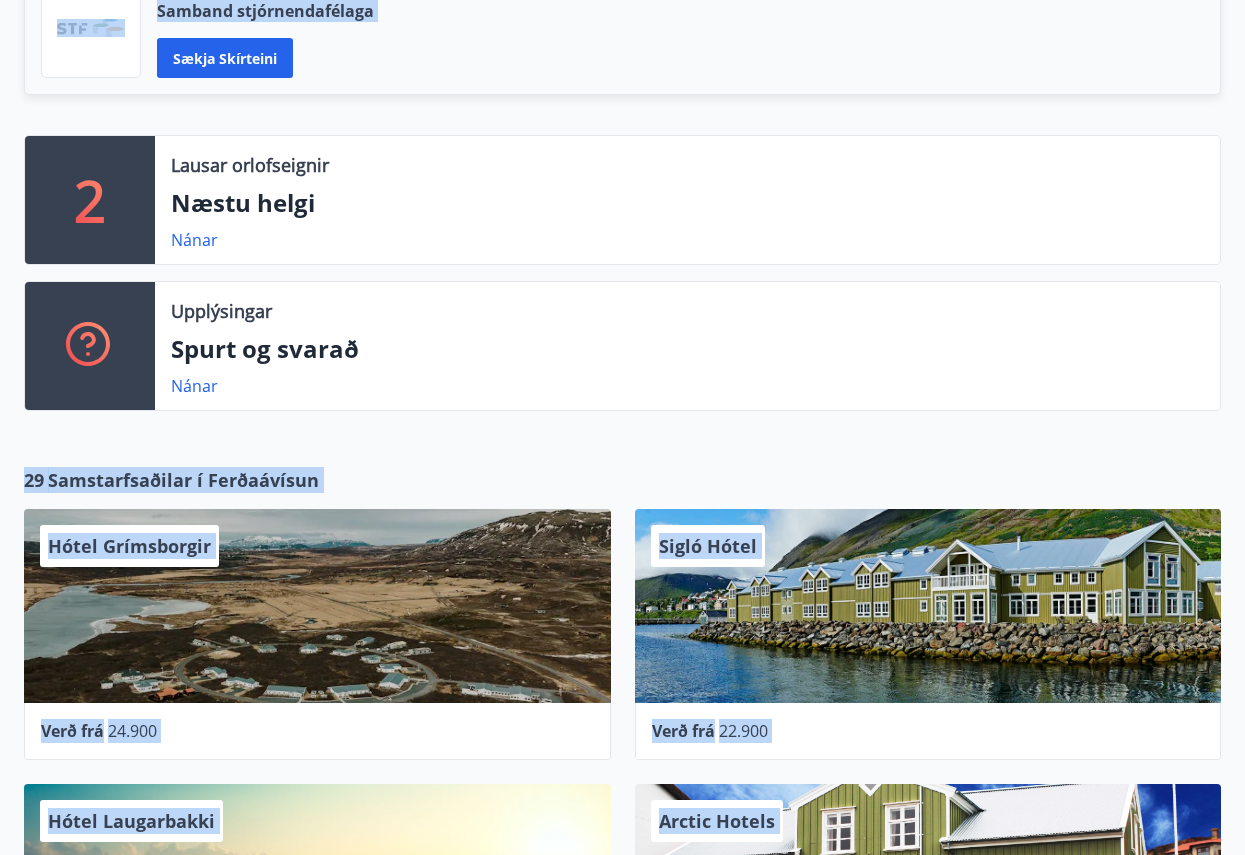 scroll, scrollTop: 0, scrollLeft: 0, axis: both 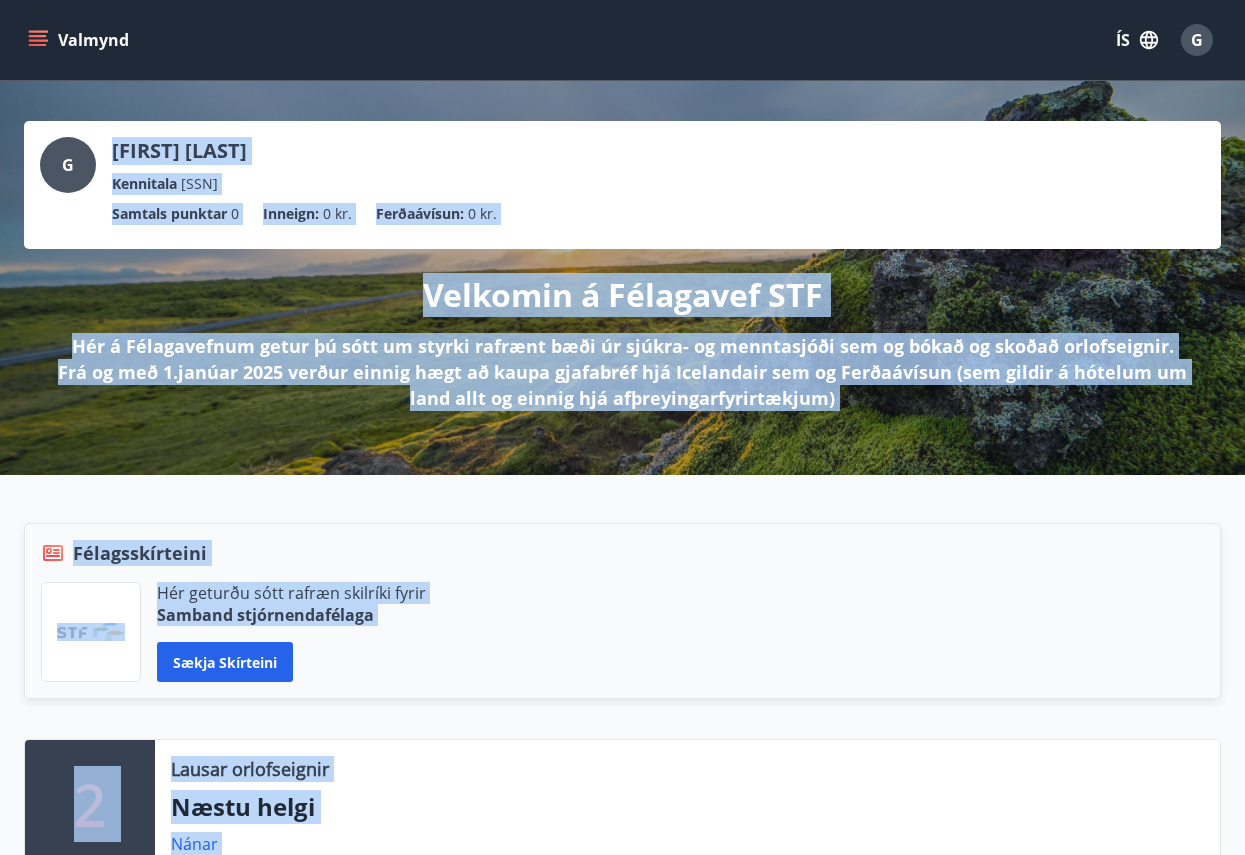 click on "Félagsskírteini" at bounding box center [622, 553] 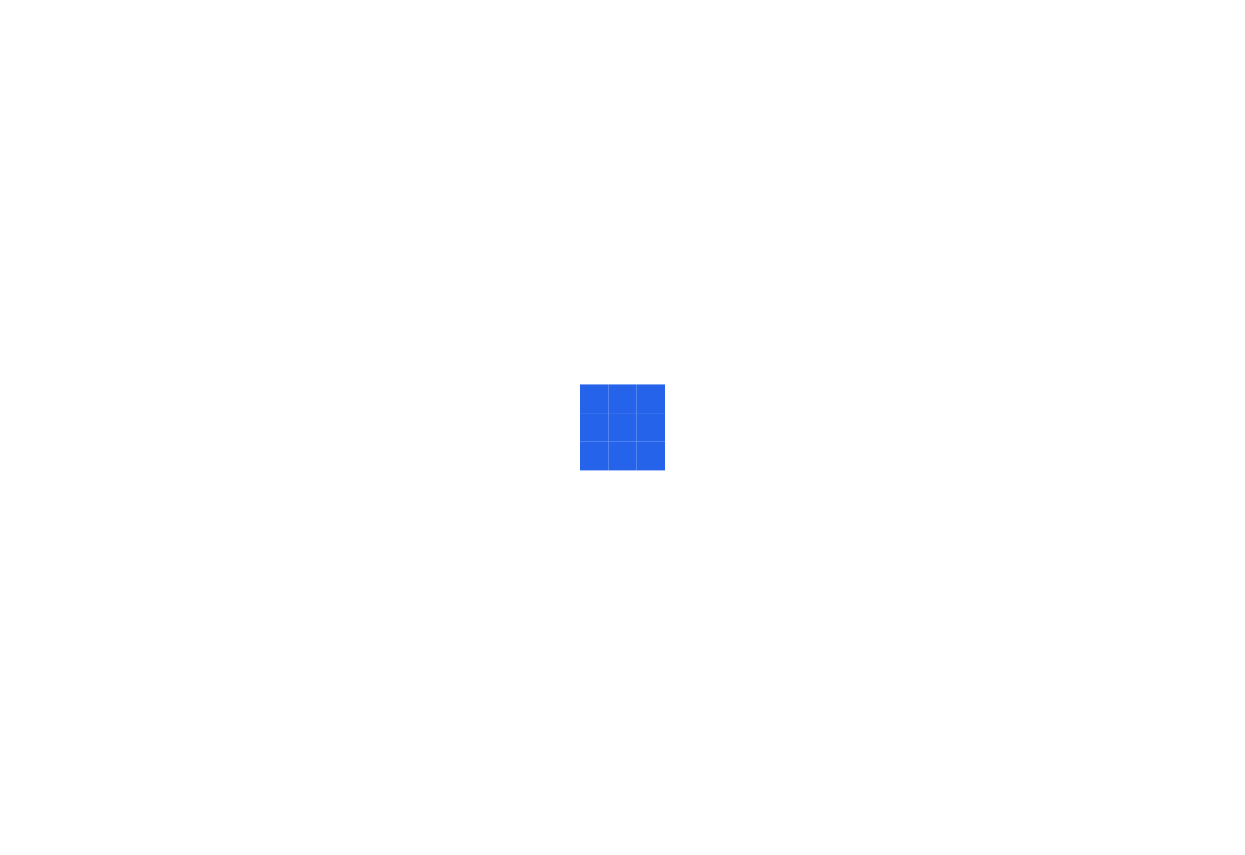 scroll, scrollTop: 0, scrollLeft: 0, axis: both 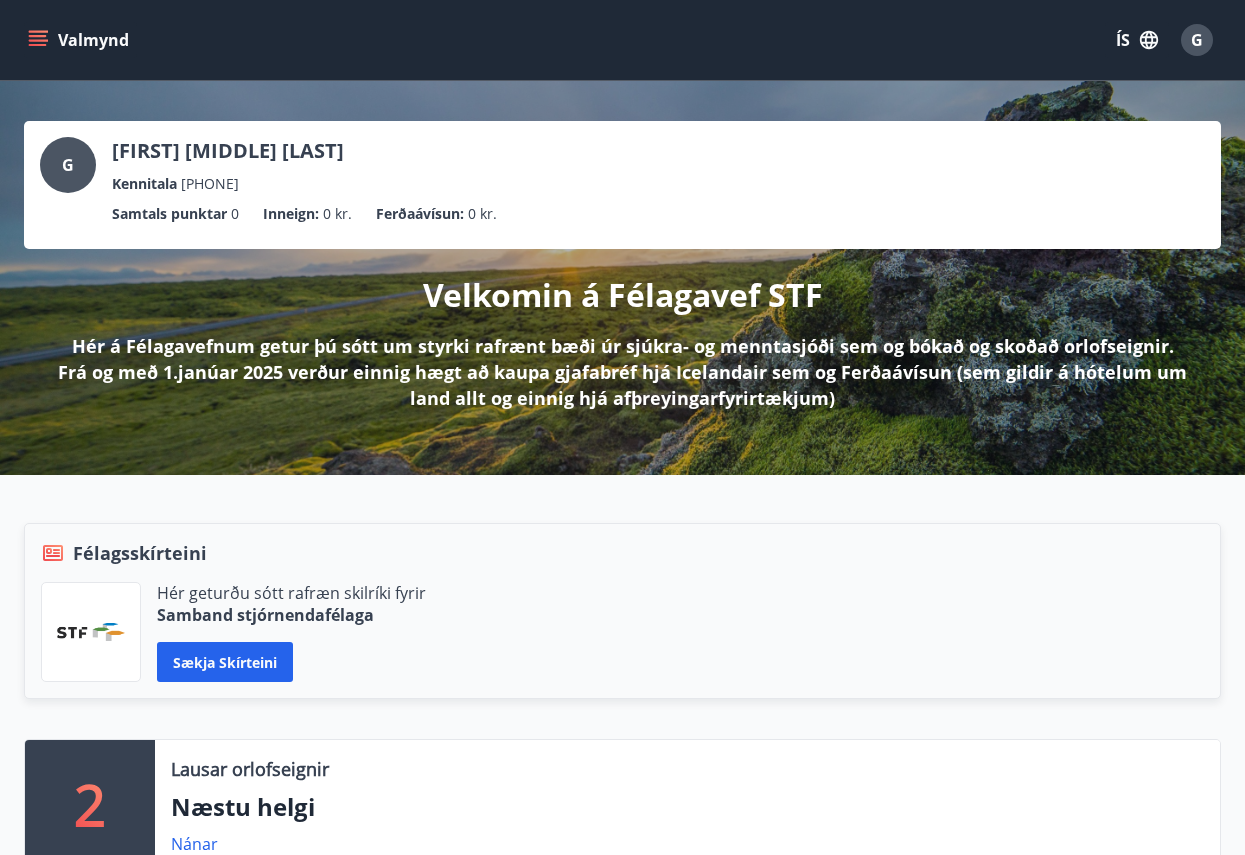 click 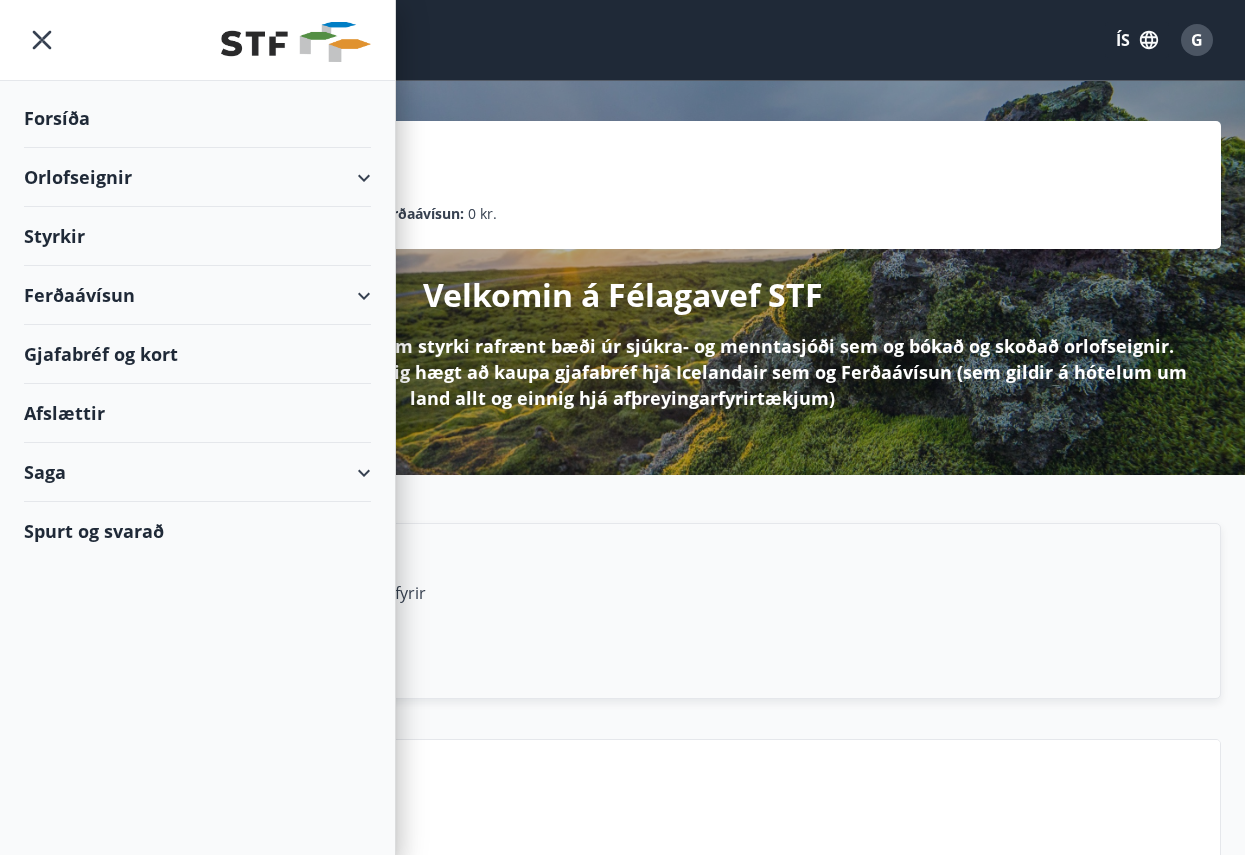 click on "Gjafabréf og kort" at bounding box center (197, 354) 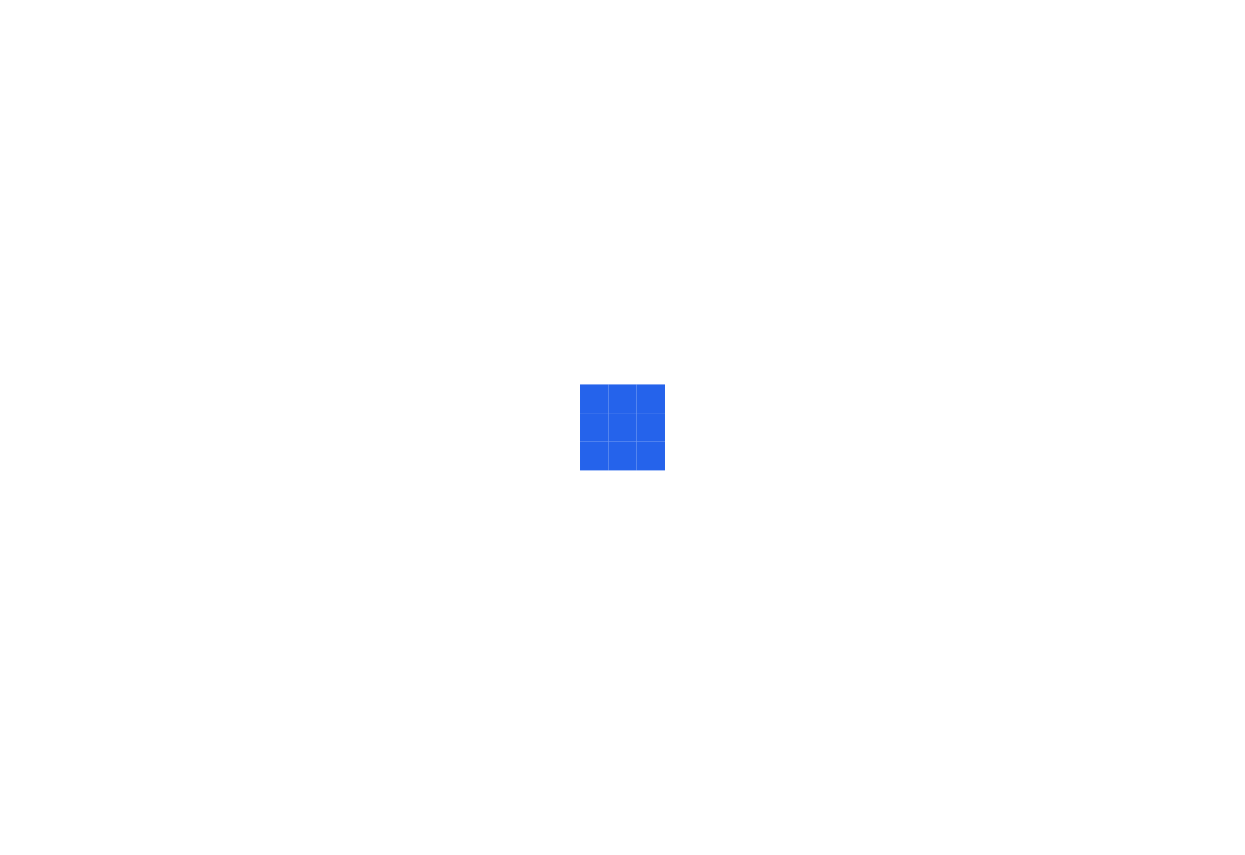scroll, scrollTop: 0, scrollLeft: 0, axis: both 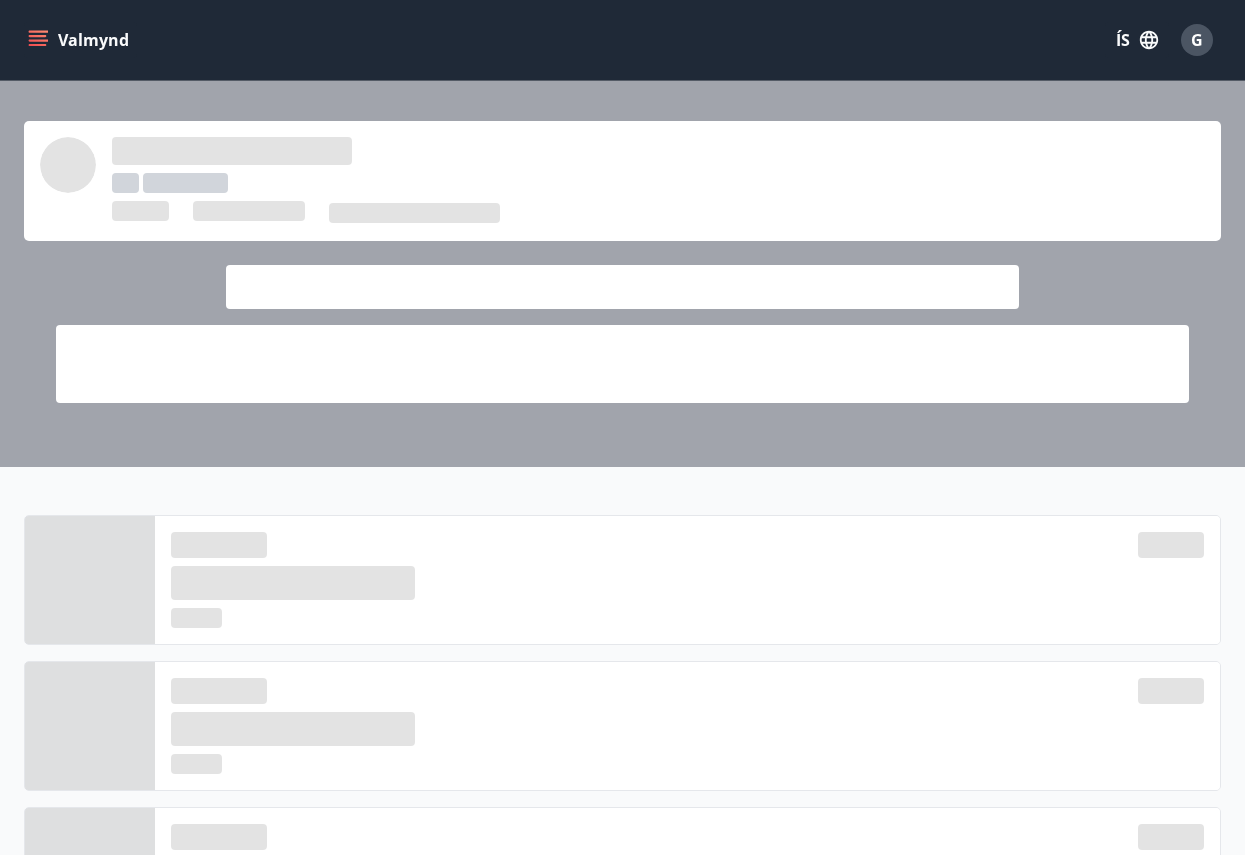 click on "Valmynd" at bounding box center [80, 40] 